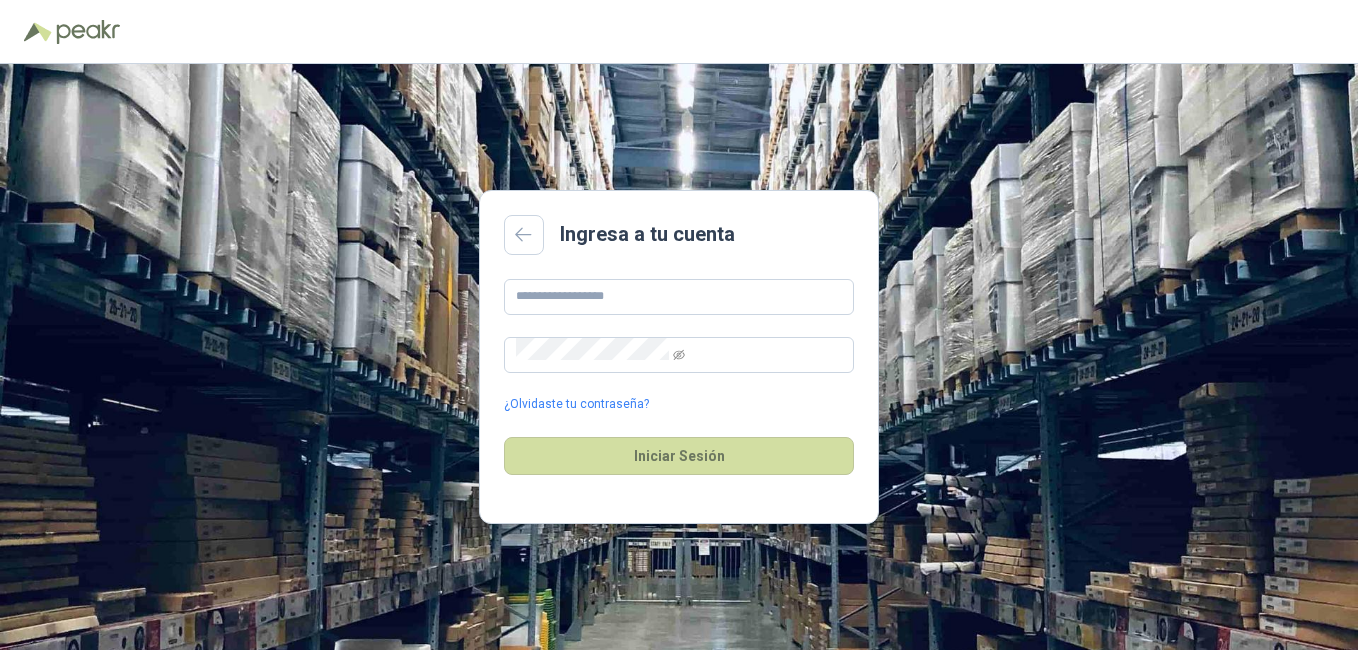 scroll, scrollTop: 0, scrollLeft: 0, axis: both 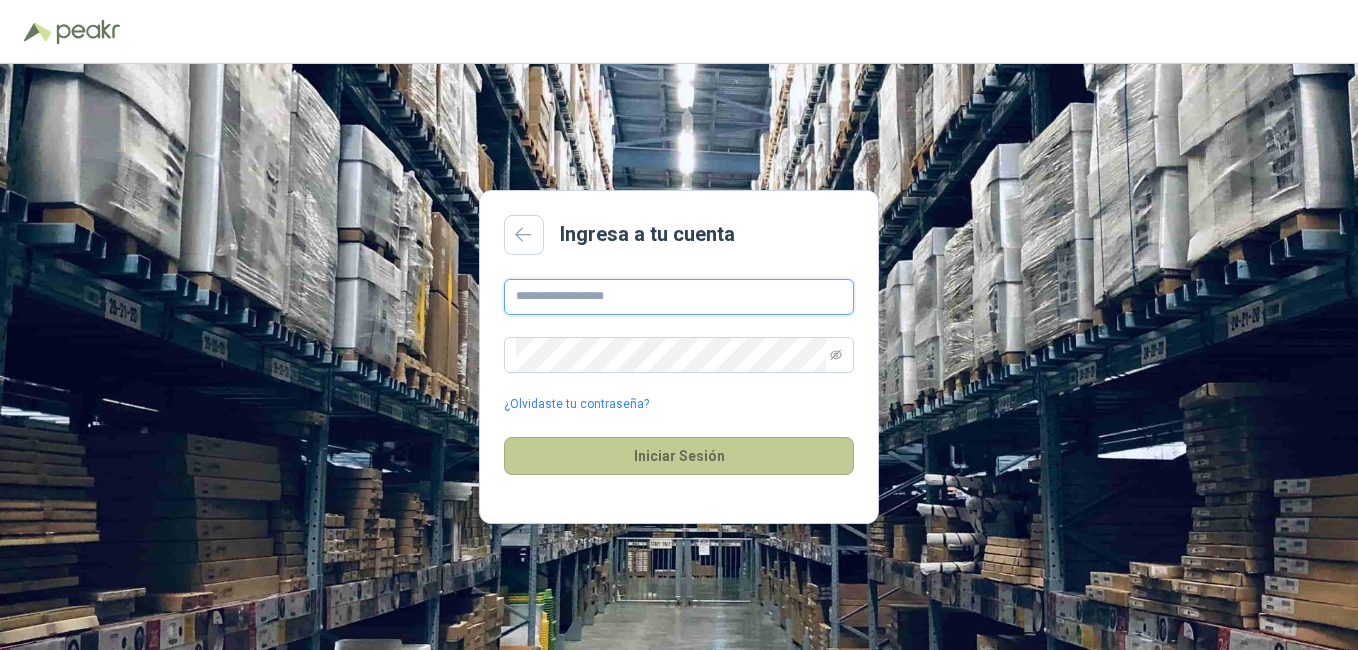 type on "**********" 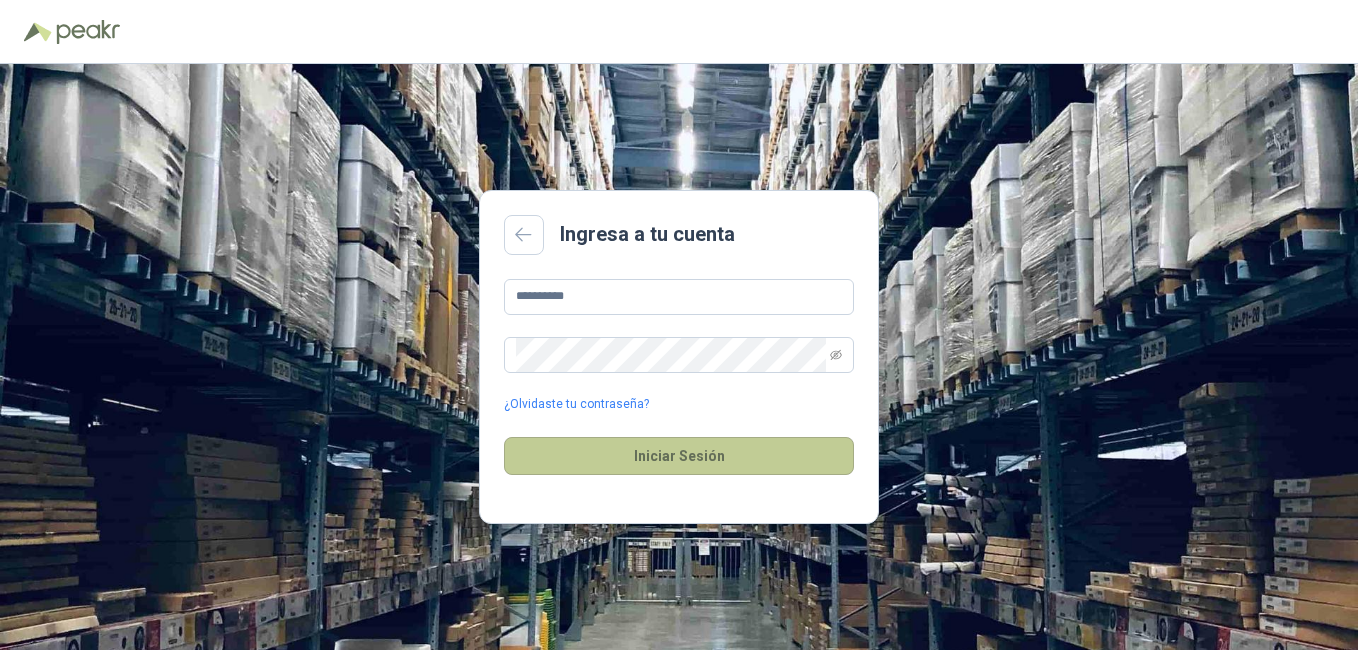 click on "Iniciar Sesión" at bounding box center (679, 456) 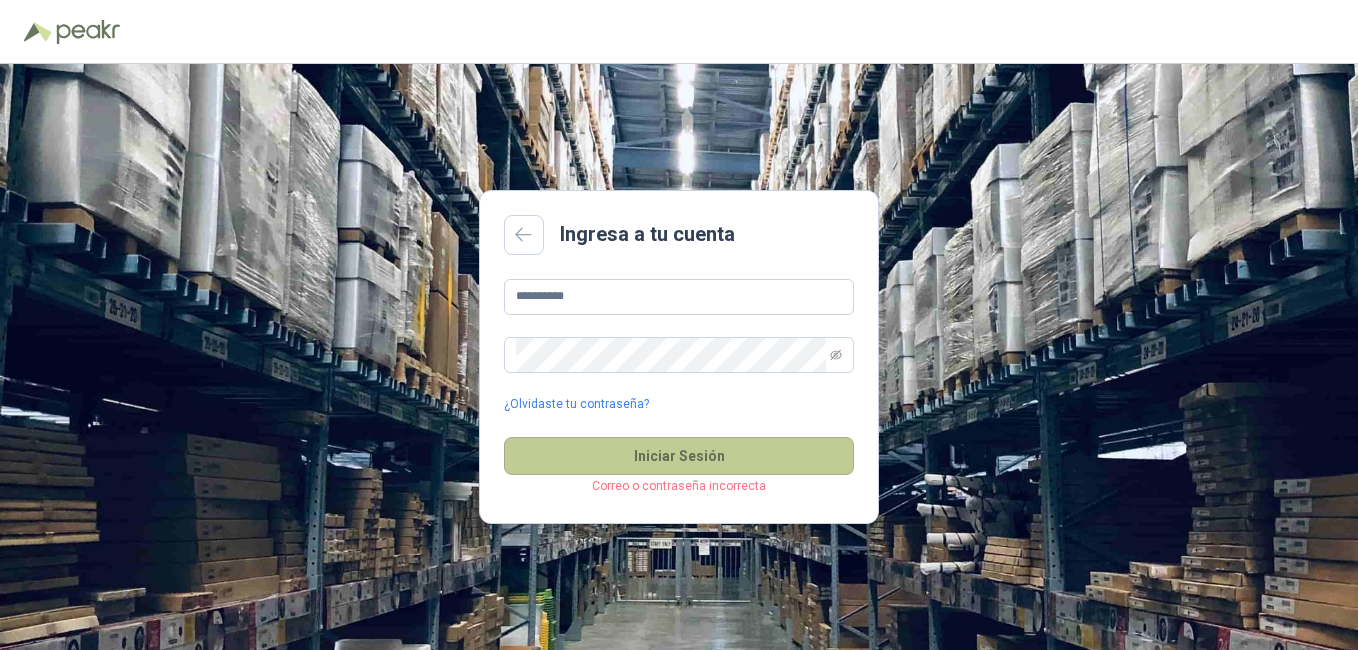 click on "Iniciar Sesión" at bounding box center (679, 456) 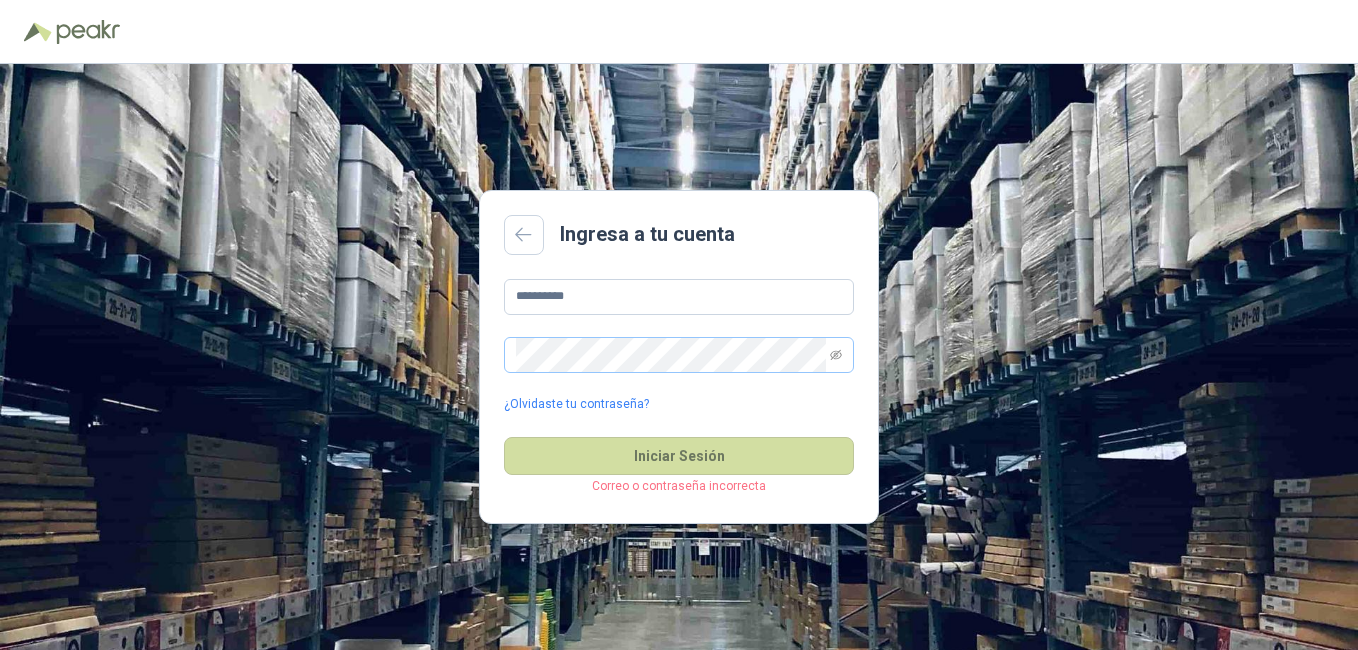 click at bounding box center [836, 355] 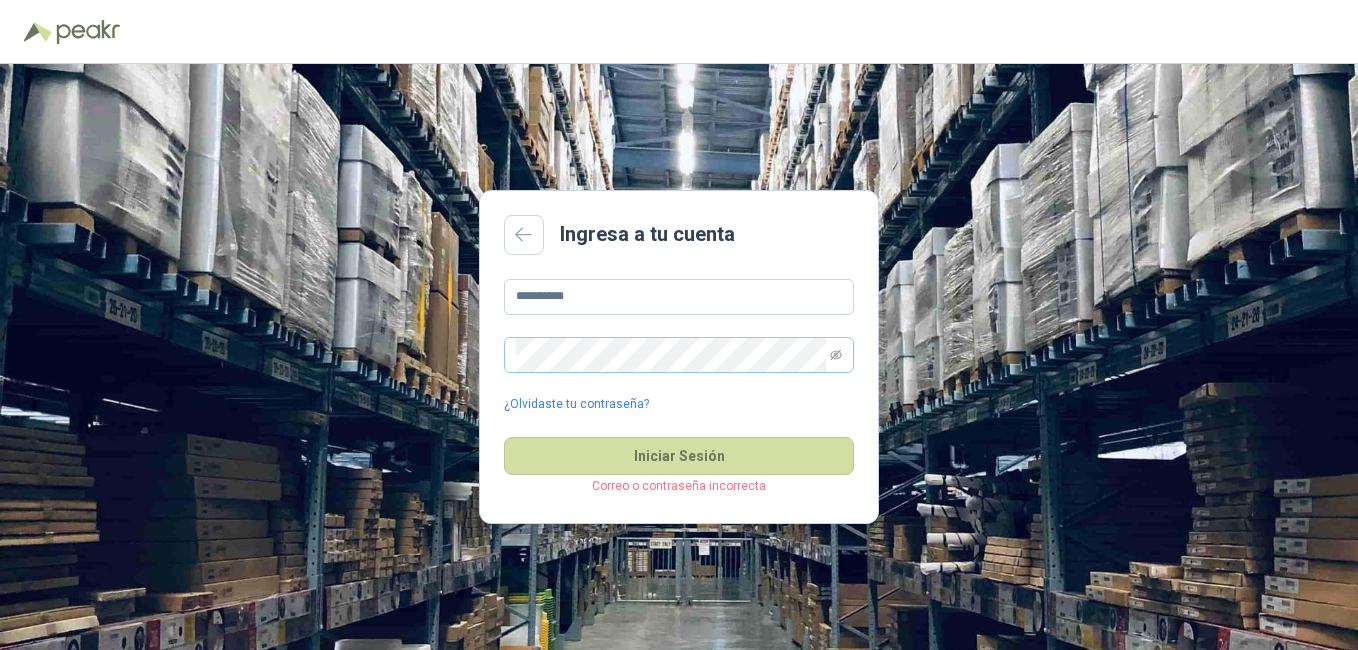 click at bounding box center (679, 355) 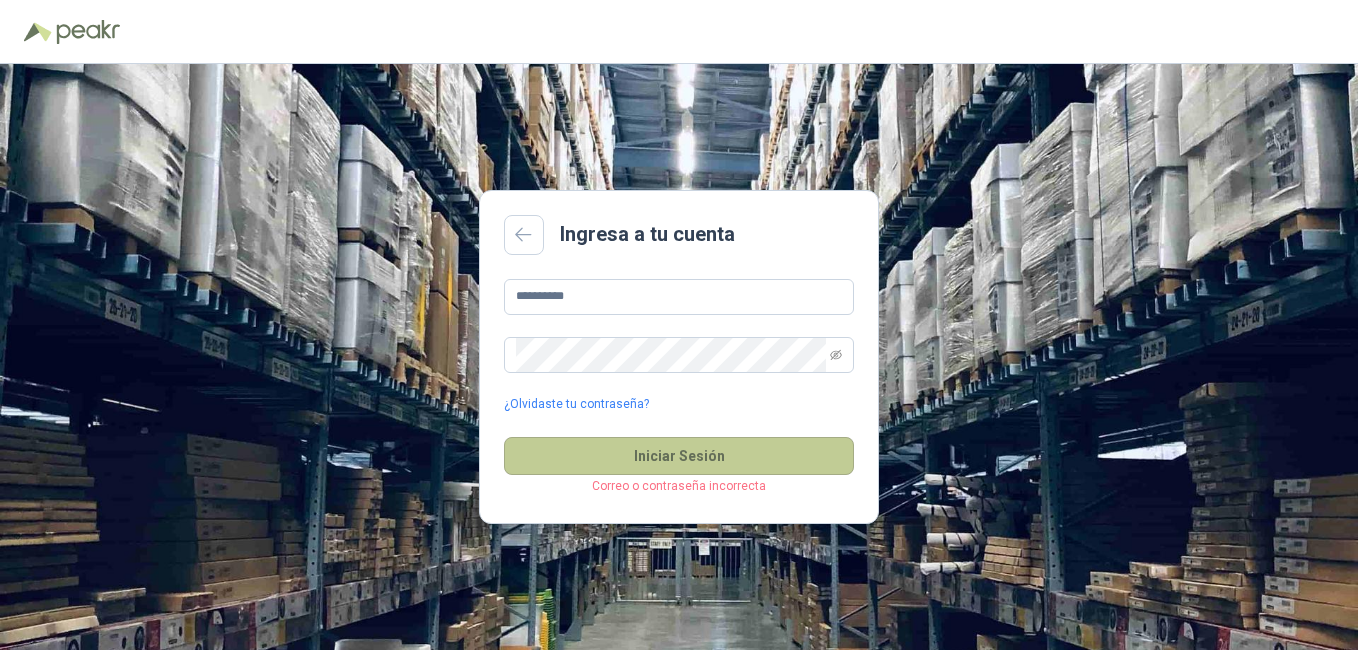 click on "Iniciar Sesión" at bounding box center (679, 456) 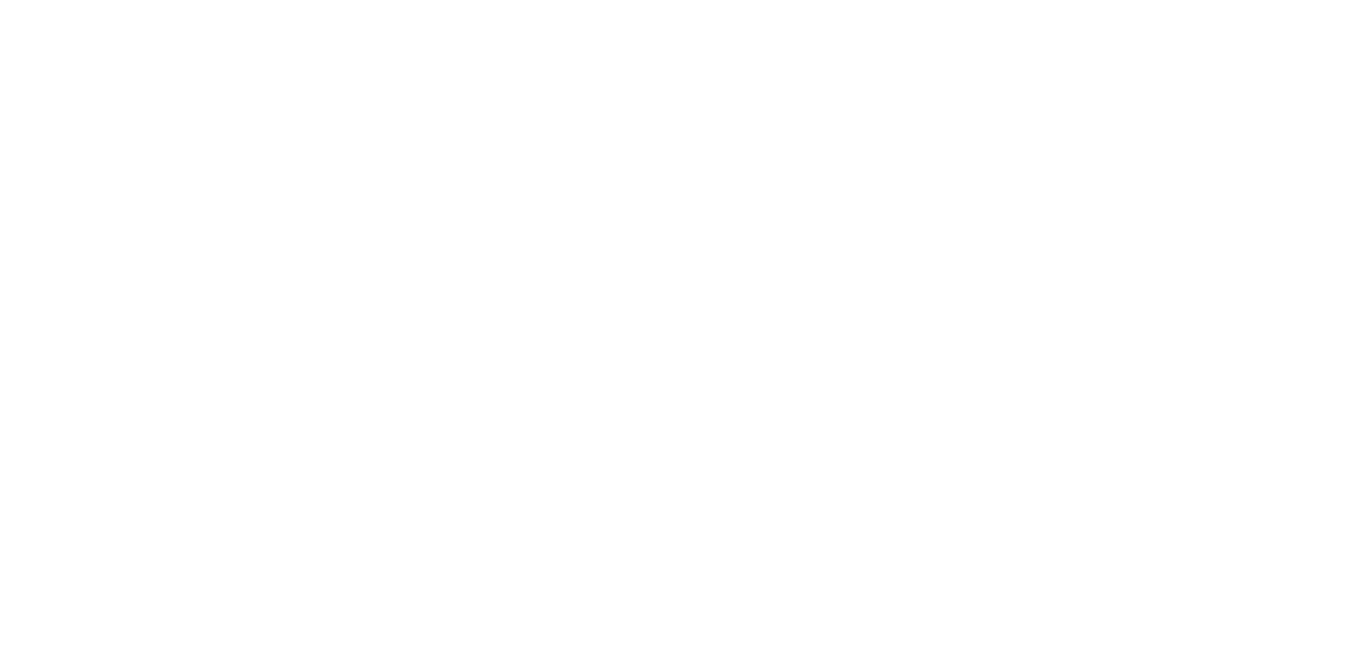 scroll, scrollTop: 0, scrollLeft: 0, axis: both 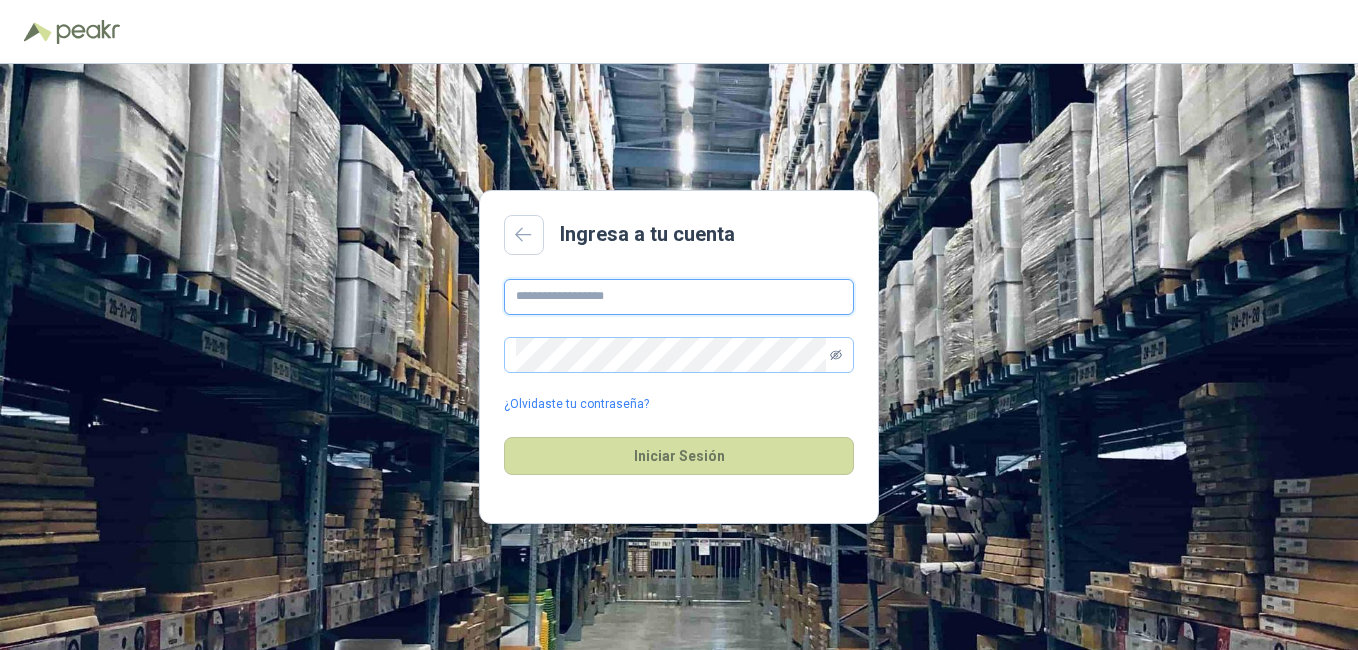 type on "**********" 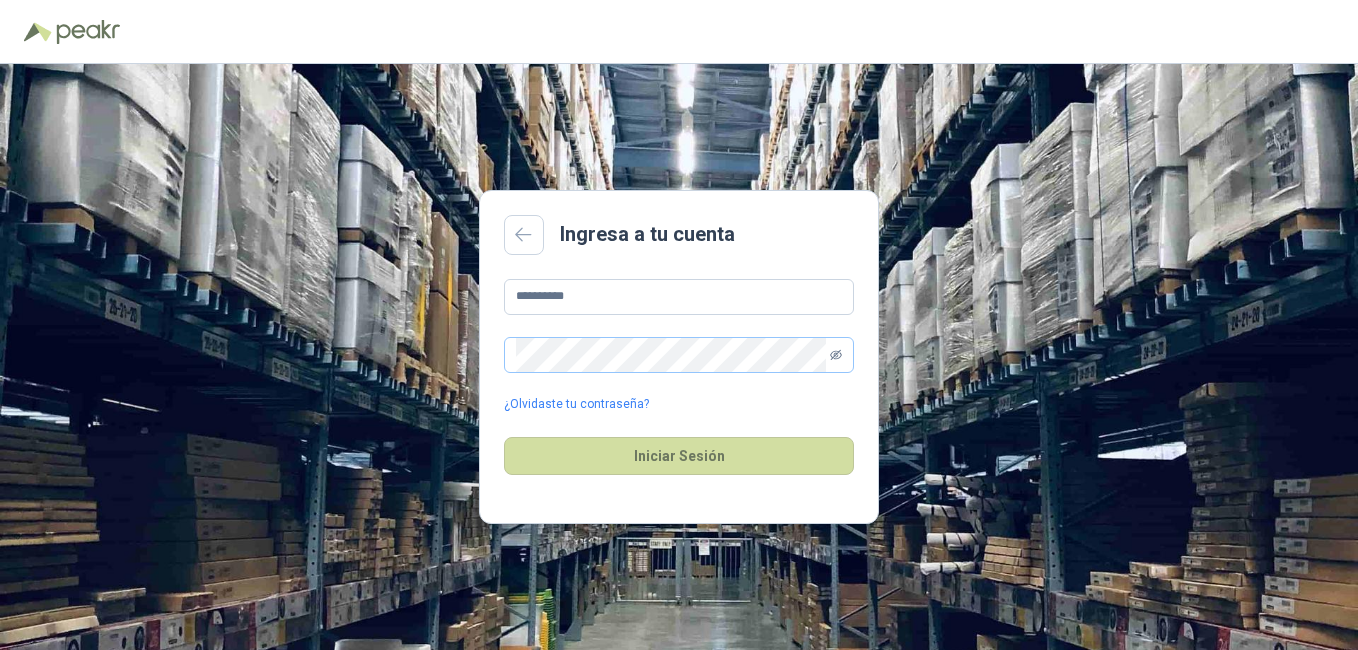 click 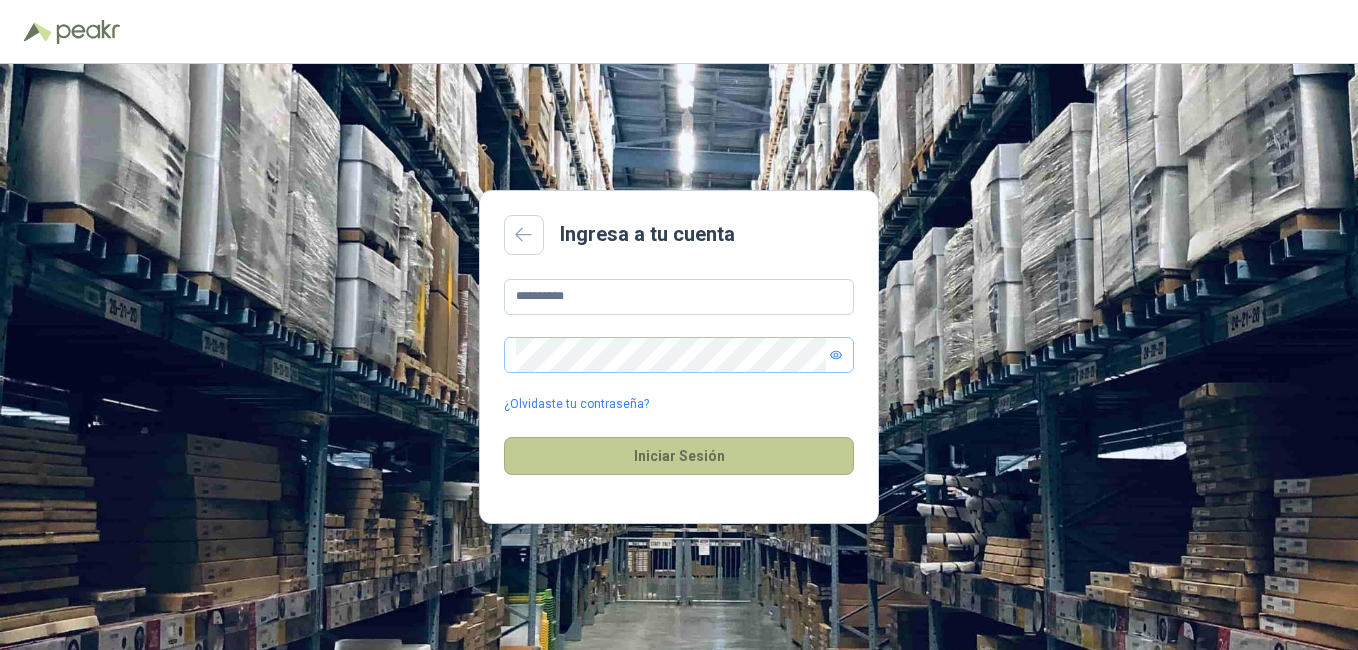 click on "Iniciar Sesión" at bounding box center [679, 456] 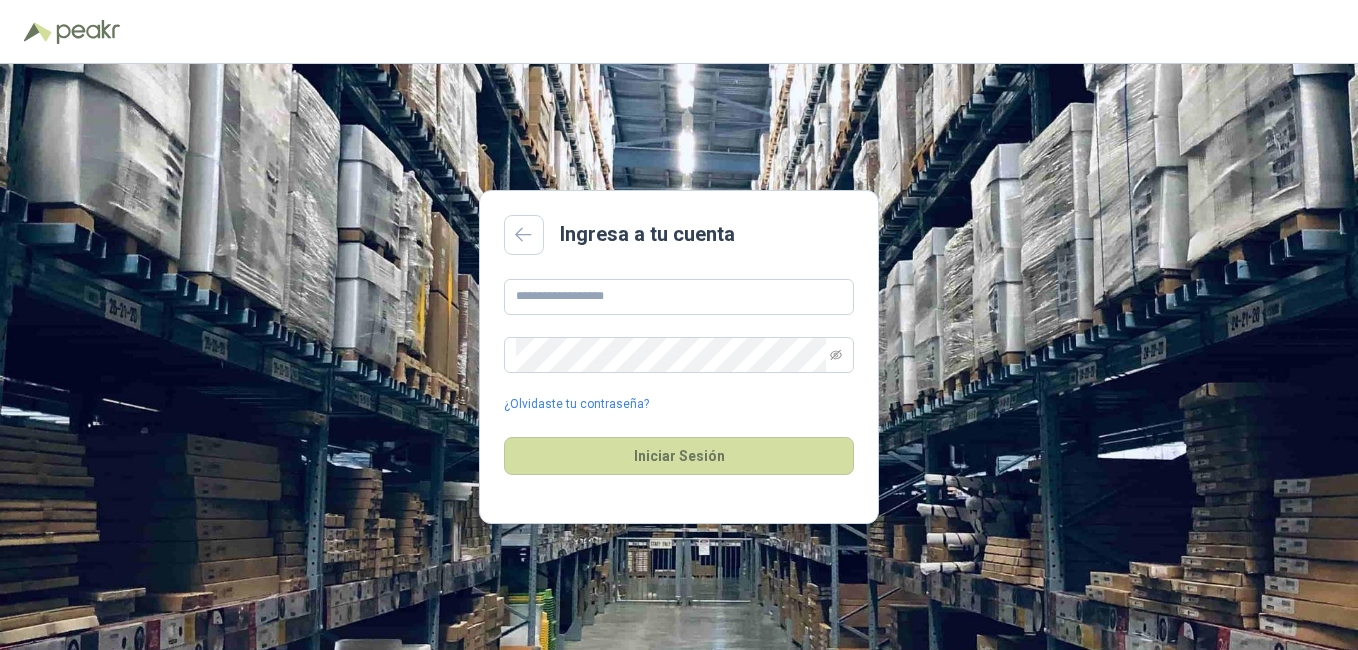 scroll, scrollTop: 0, scrollLeft: 0, axis: both 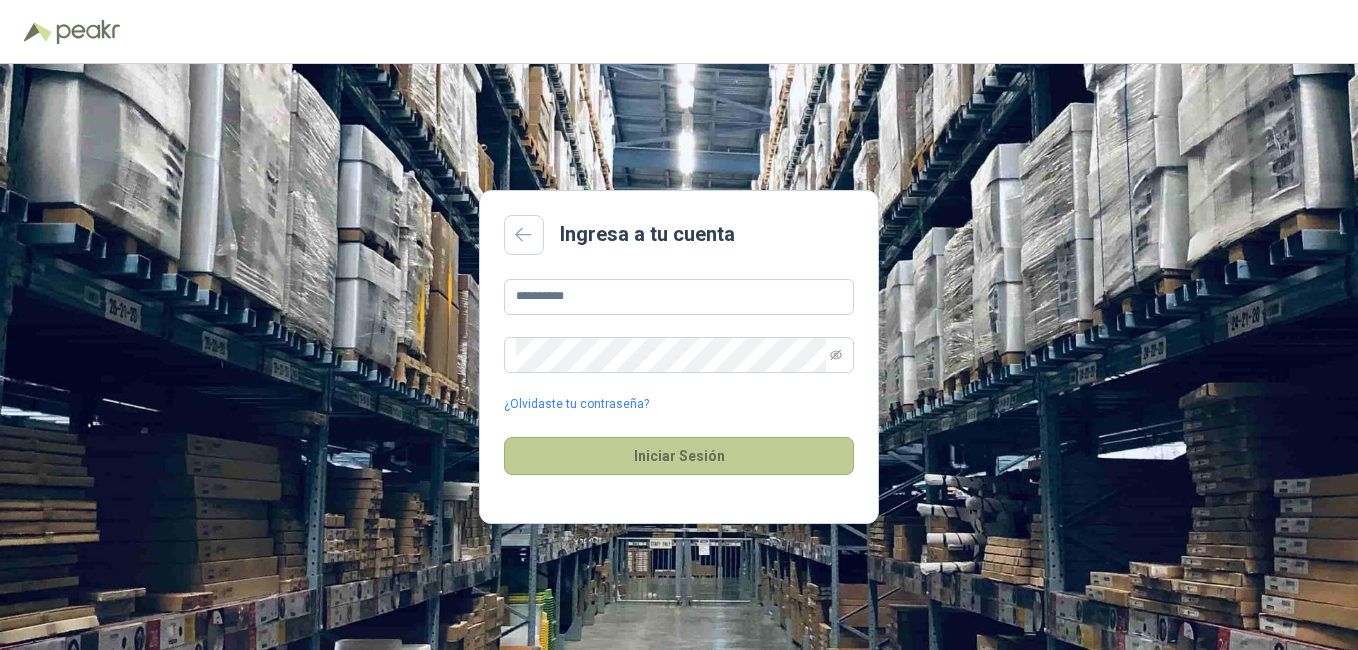 click on "Iniciar Sesión" at bounding box center (679, 456) 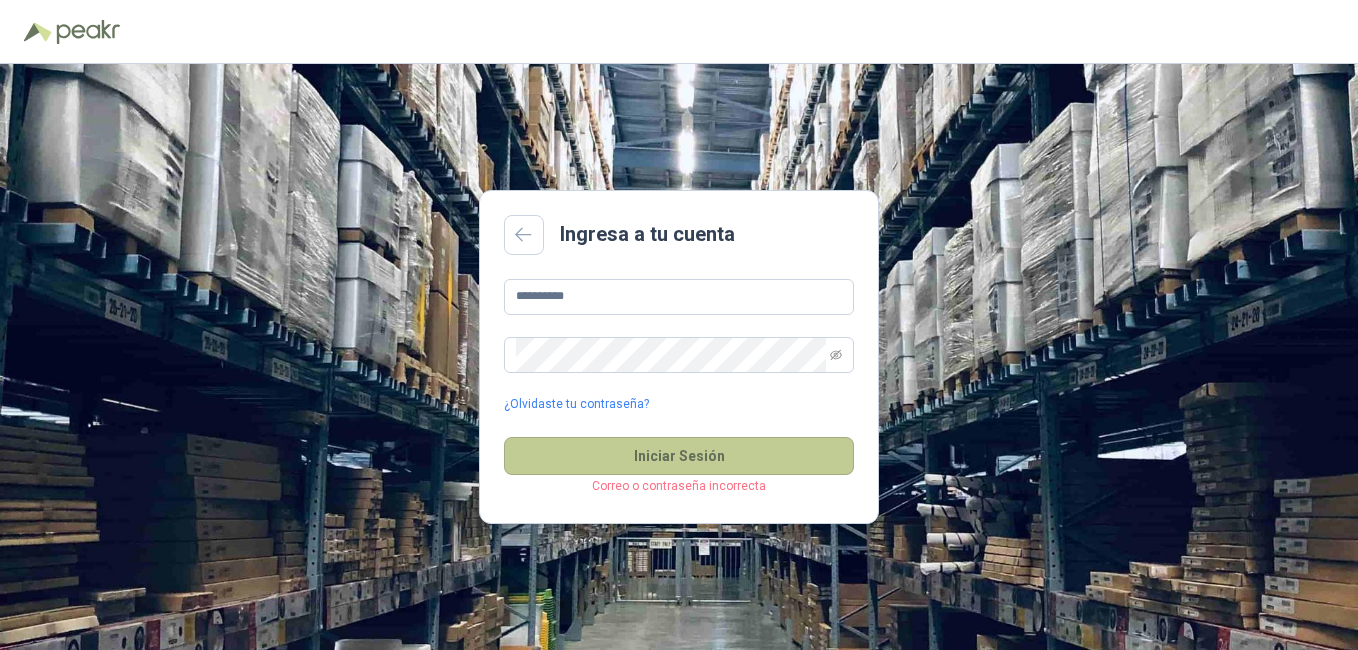 click on "Iniciar Sesión" at bounding box center [679, 456] 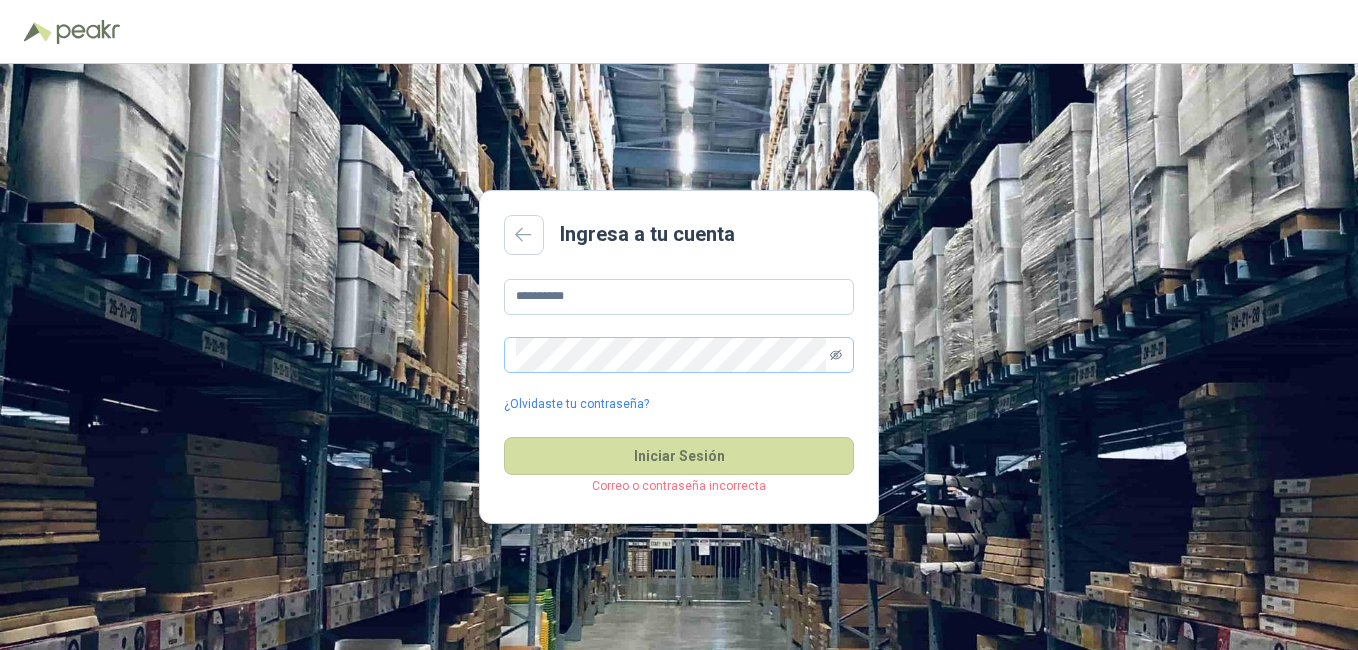 click 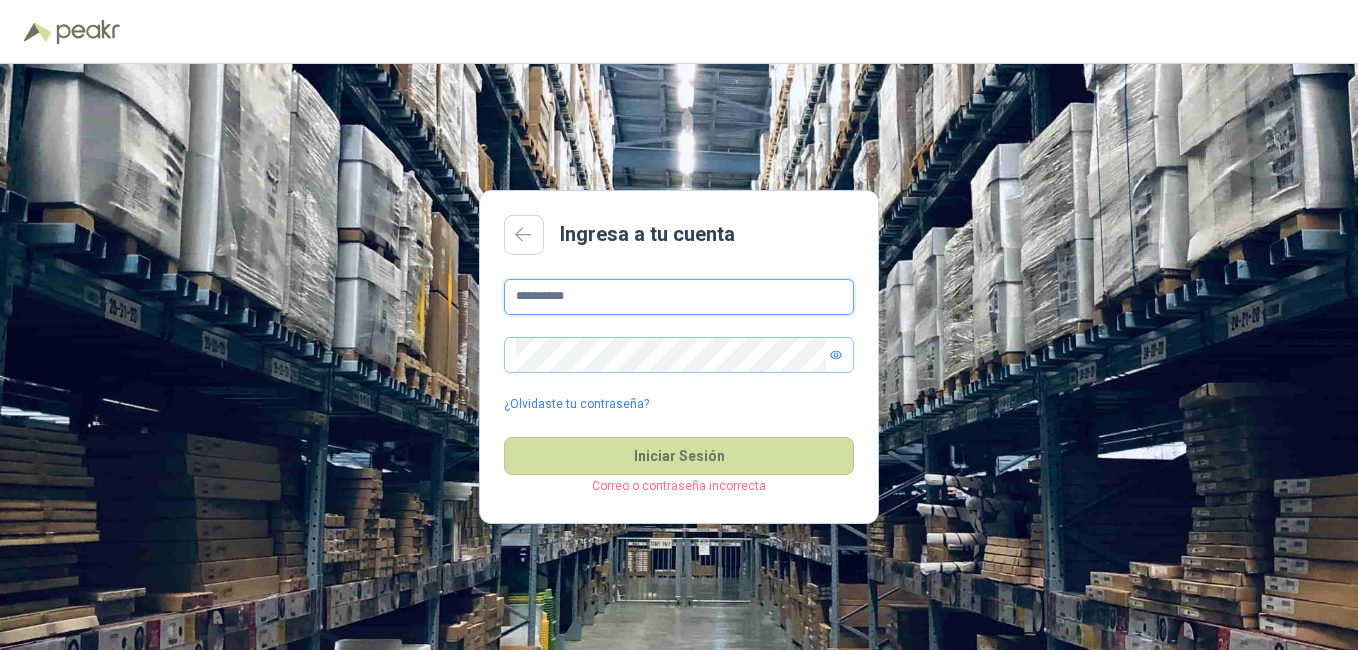 click on "**********" at bounding box center (679, 297) 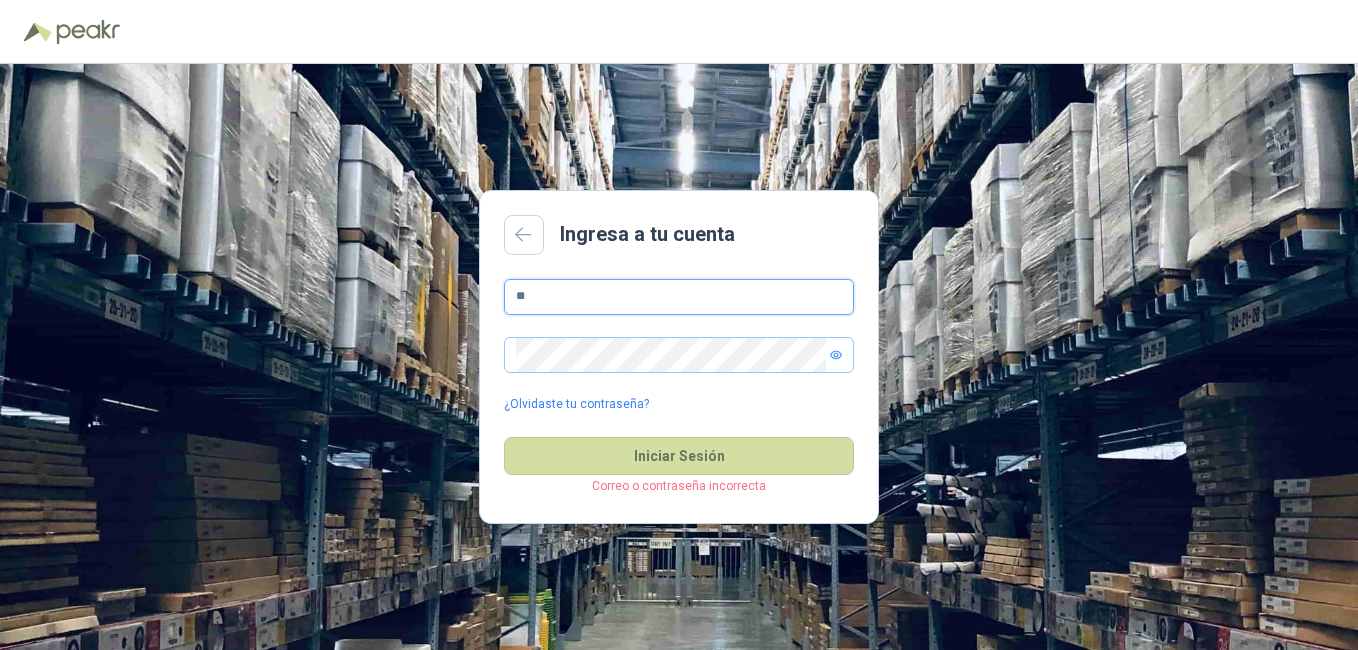 type on "*" 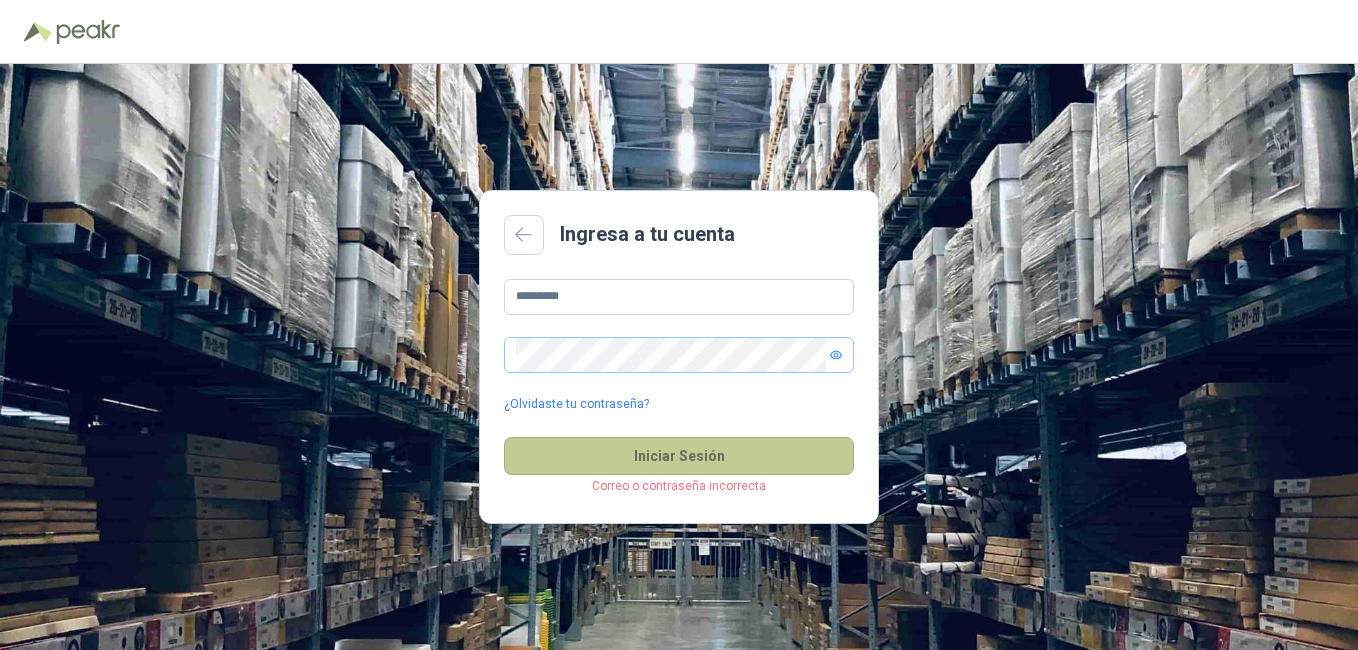 click on "Iniciar Sesión" at bounding box center (679, 456) 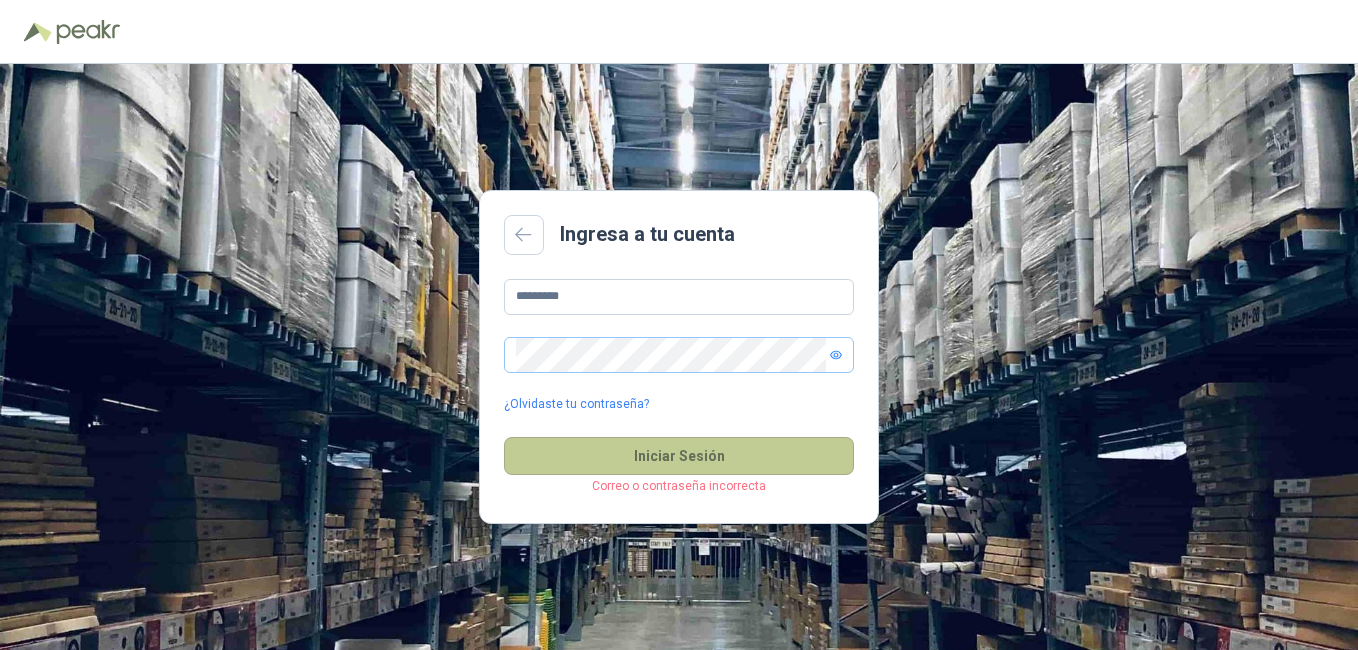 click on "Iniciar Sesión" at bounding box center (679, 456) 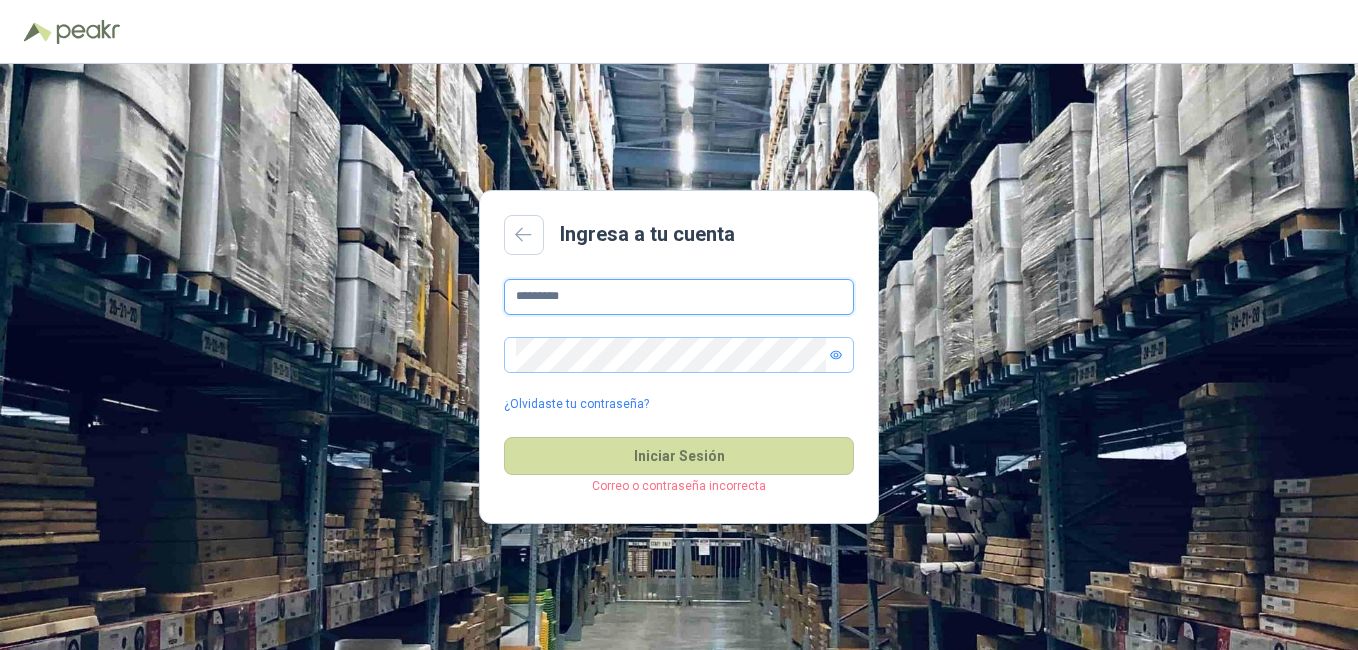 click on "*********" at bounding box center [679, 297] 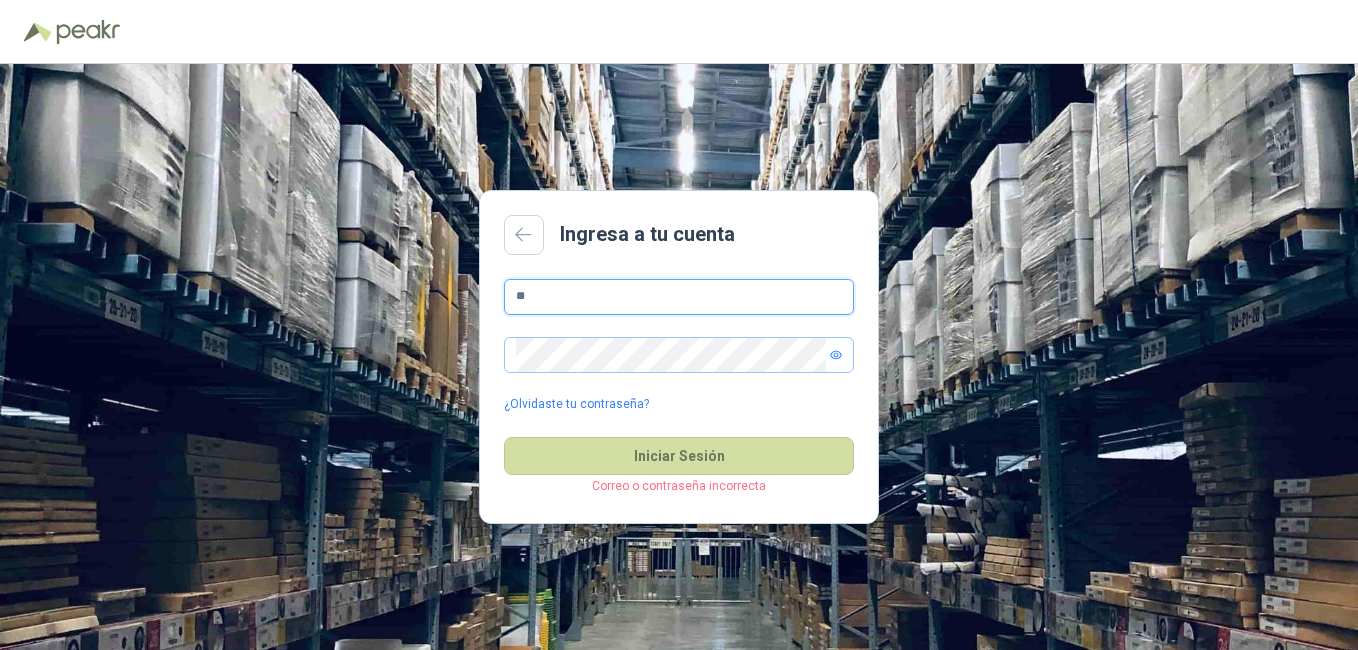 type on "*" 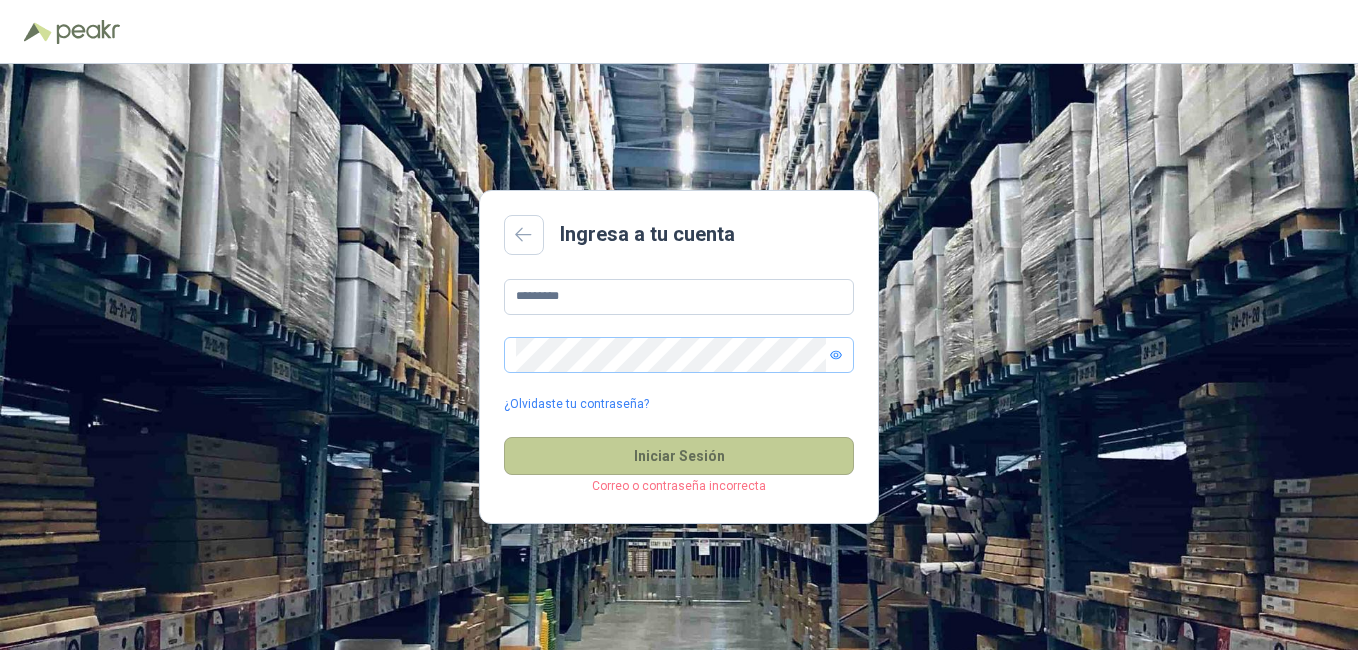 click on "Iniciar Sesión" at bounding box center [679, 456] 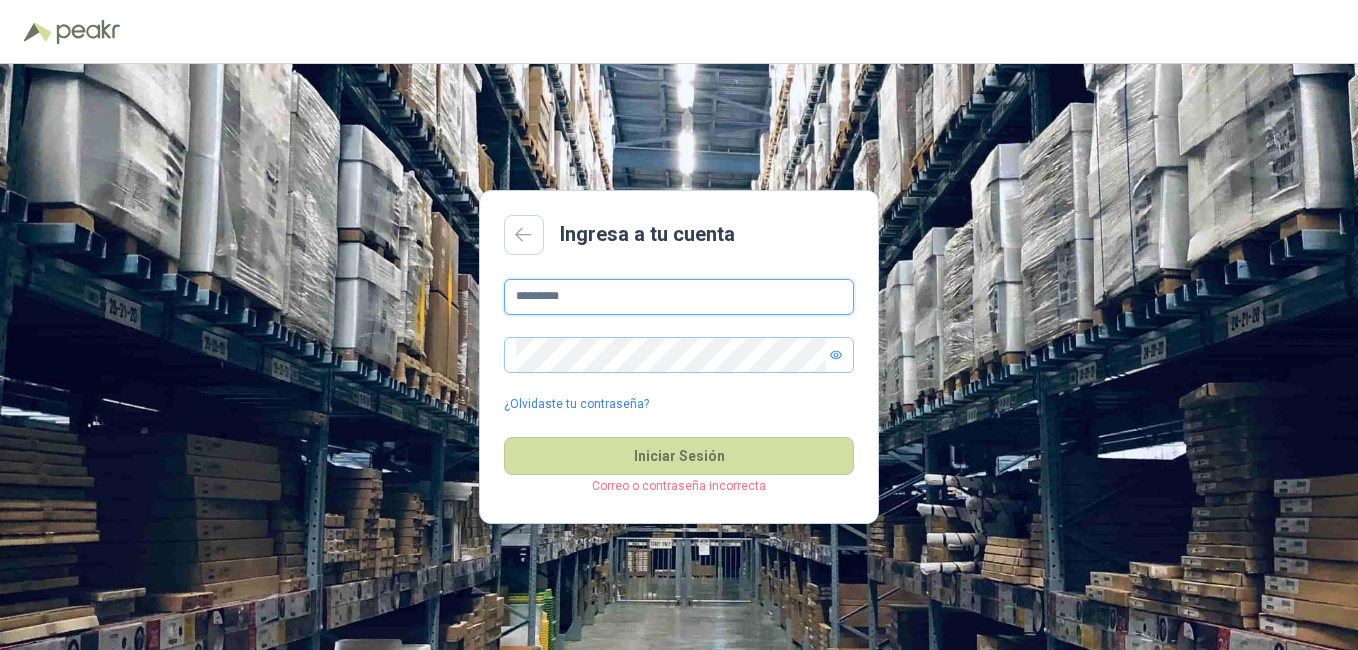 click on "*********" at bounding box center [679, 297] 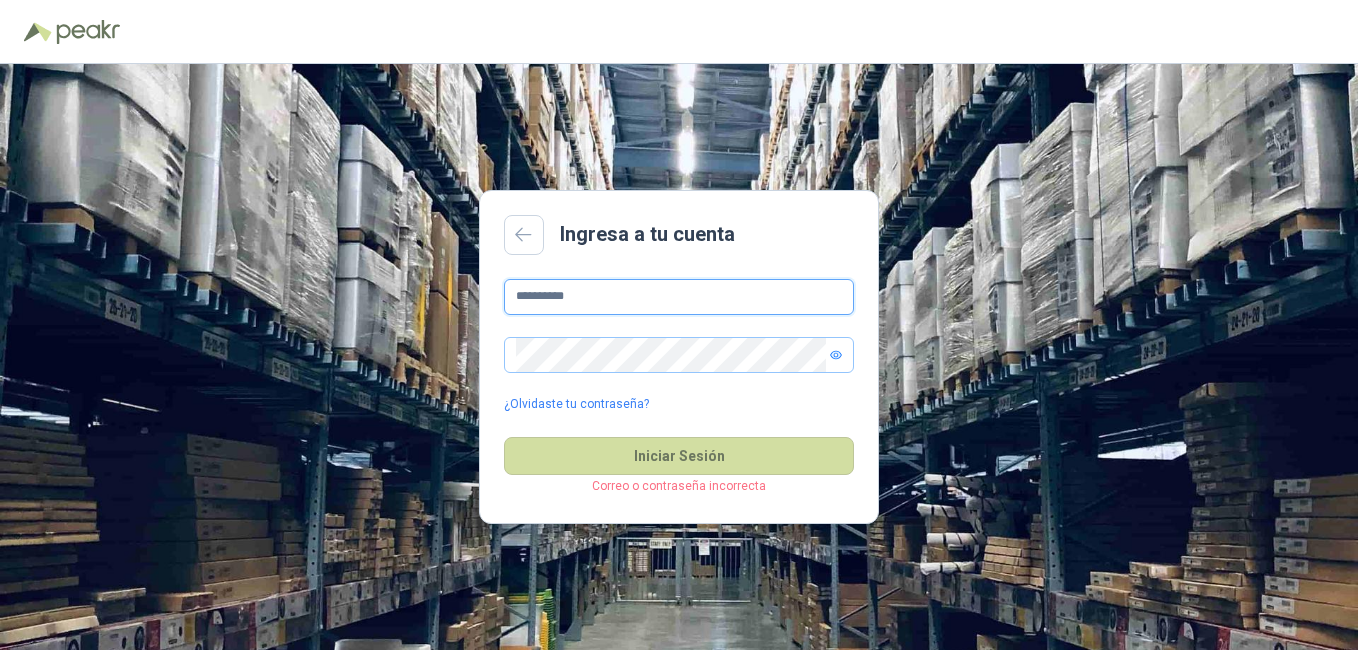 click on "**********" at bounding box center (679, 297) 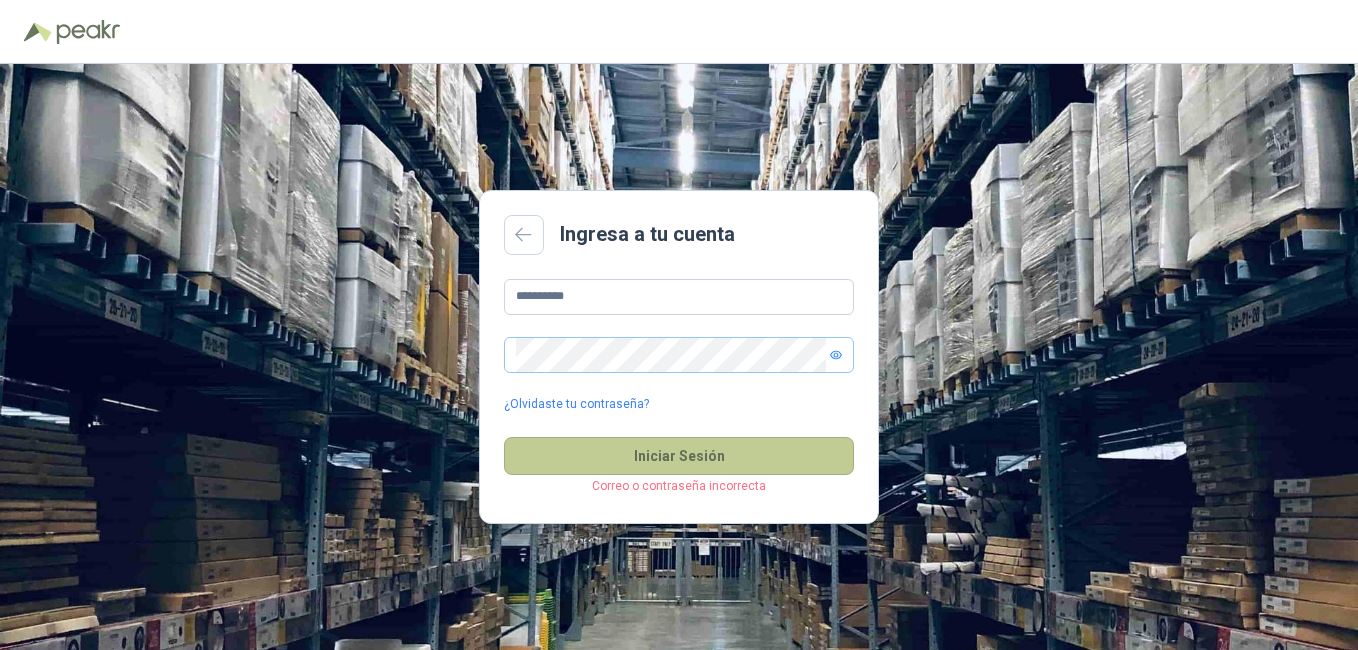click on "Iniciar Sesión" at bounding box center [679, 456] 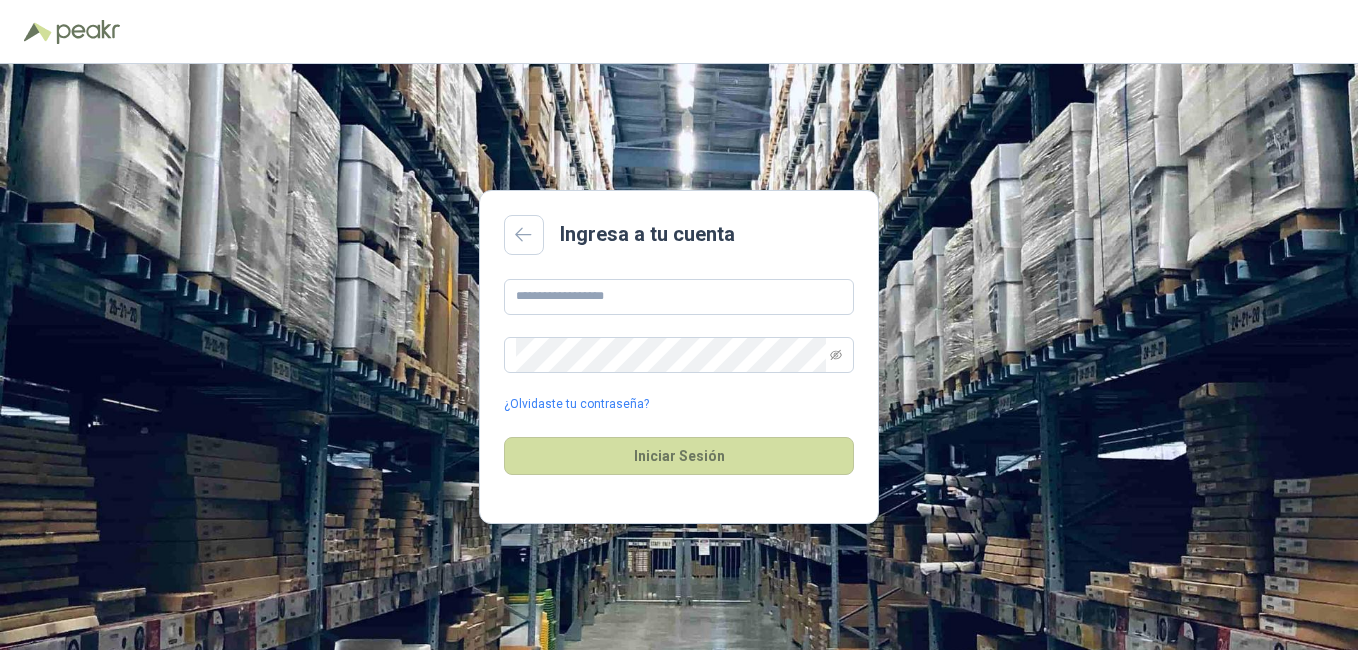 scroll, scrollTop: 0, scrollLeft: 0, axis: both 